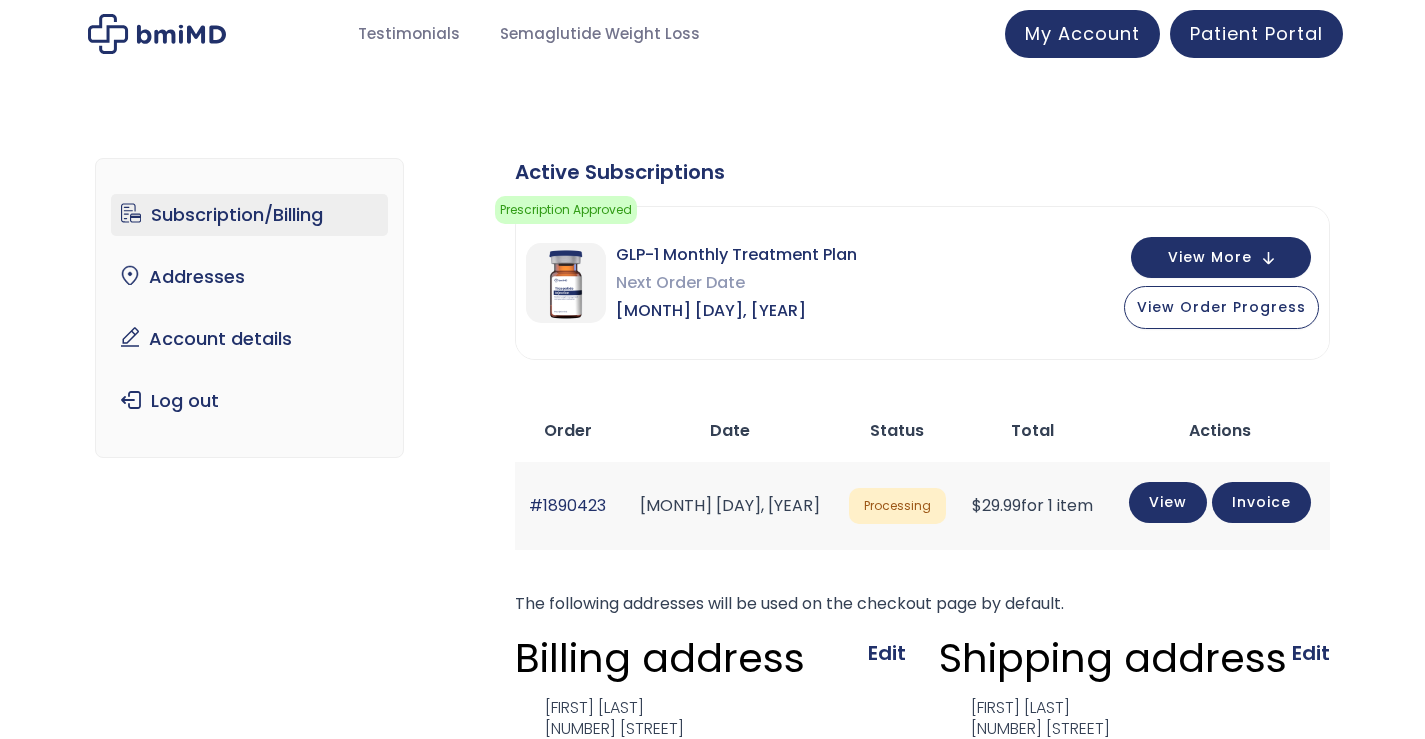 scroll, scrollTop: 0, scrollLeft: 0, axis: both 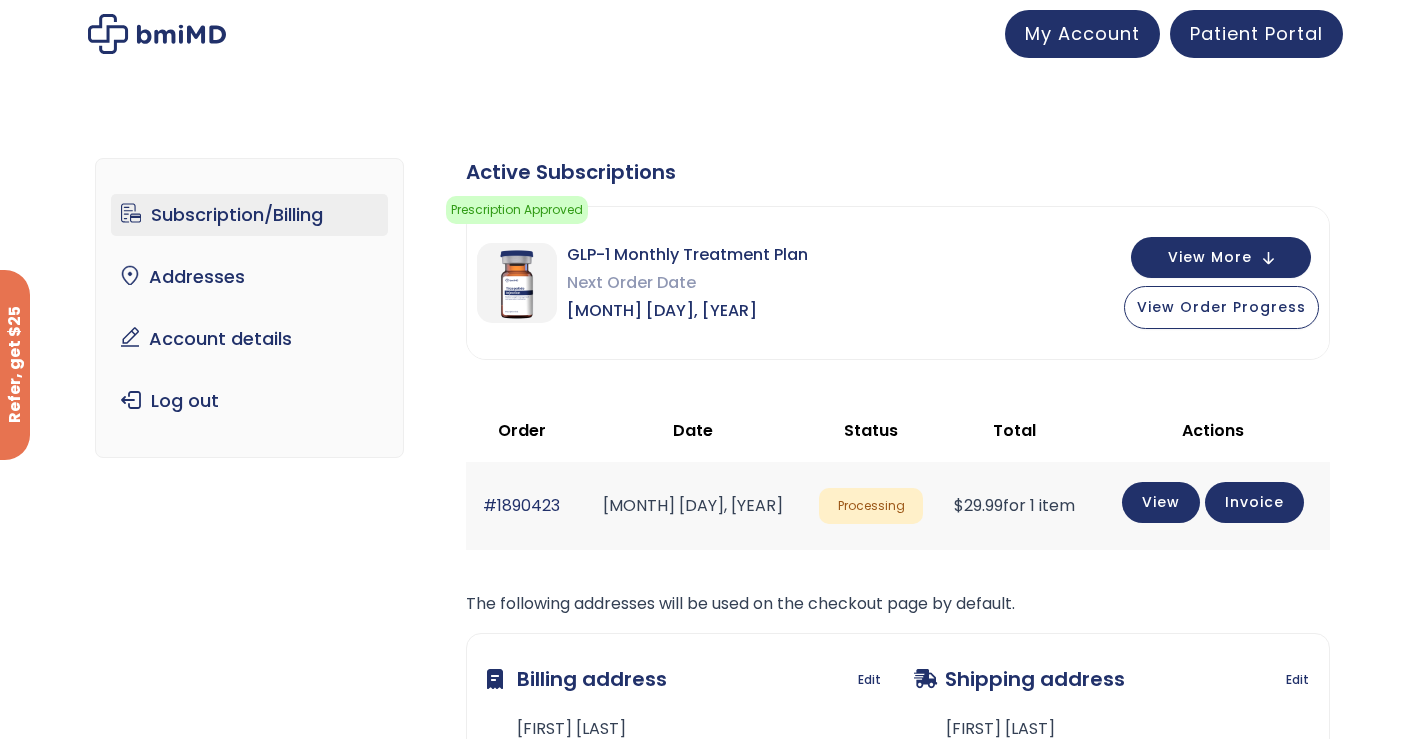 click on "My Account" at bounding box center [1082, 34] 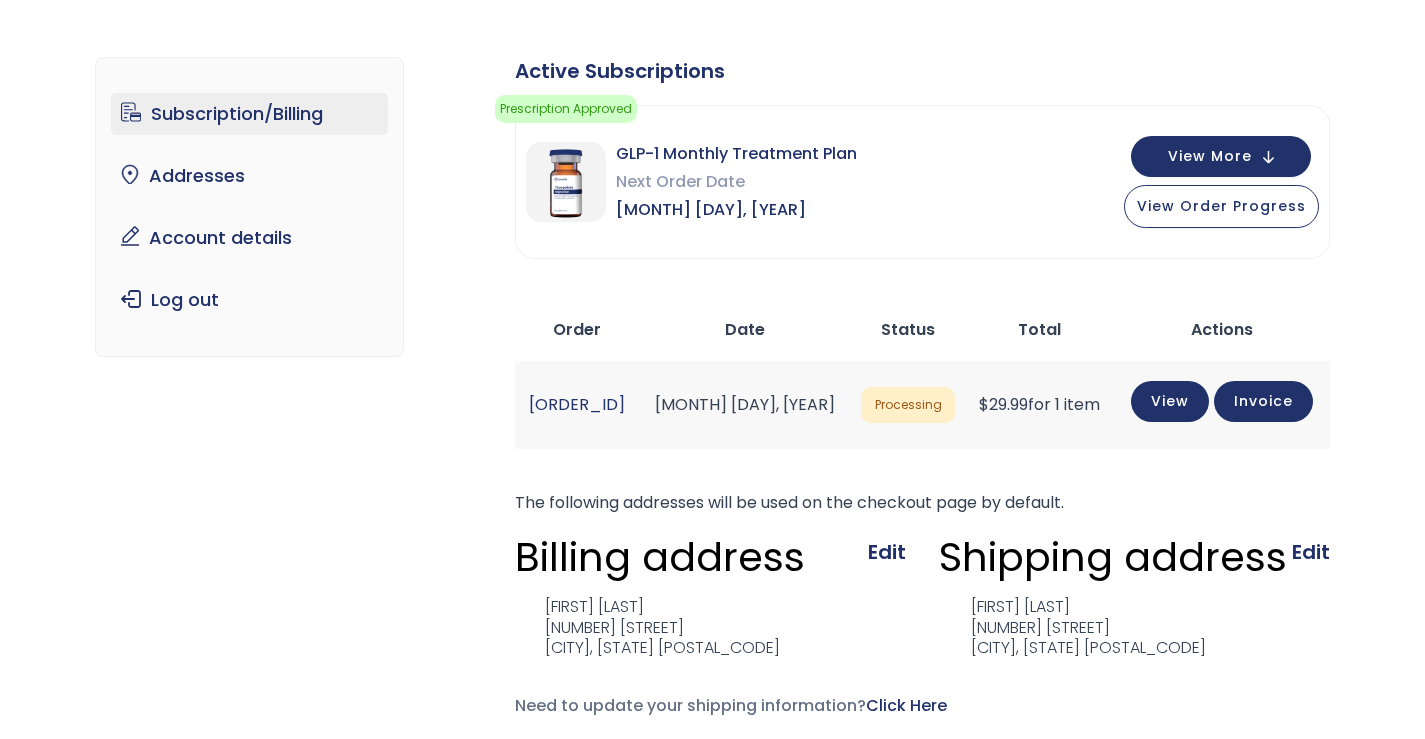 scroll, scrollTop: 101, scrollLeft: 0, axis: vertical 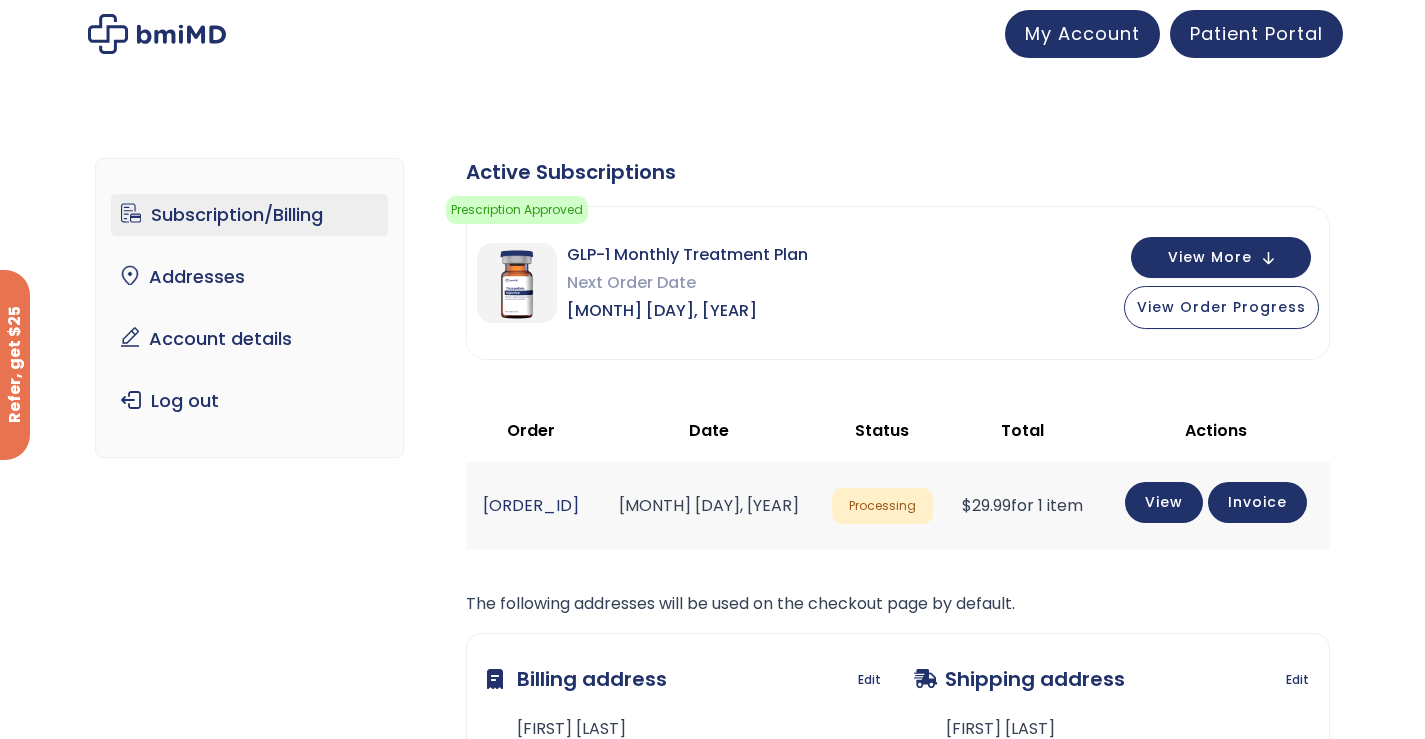 click on "Subscription/Billing" at bounding box center [249, 215] 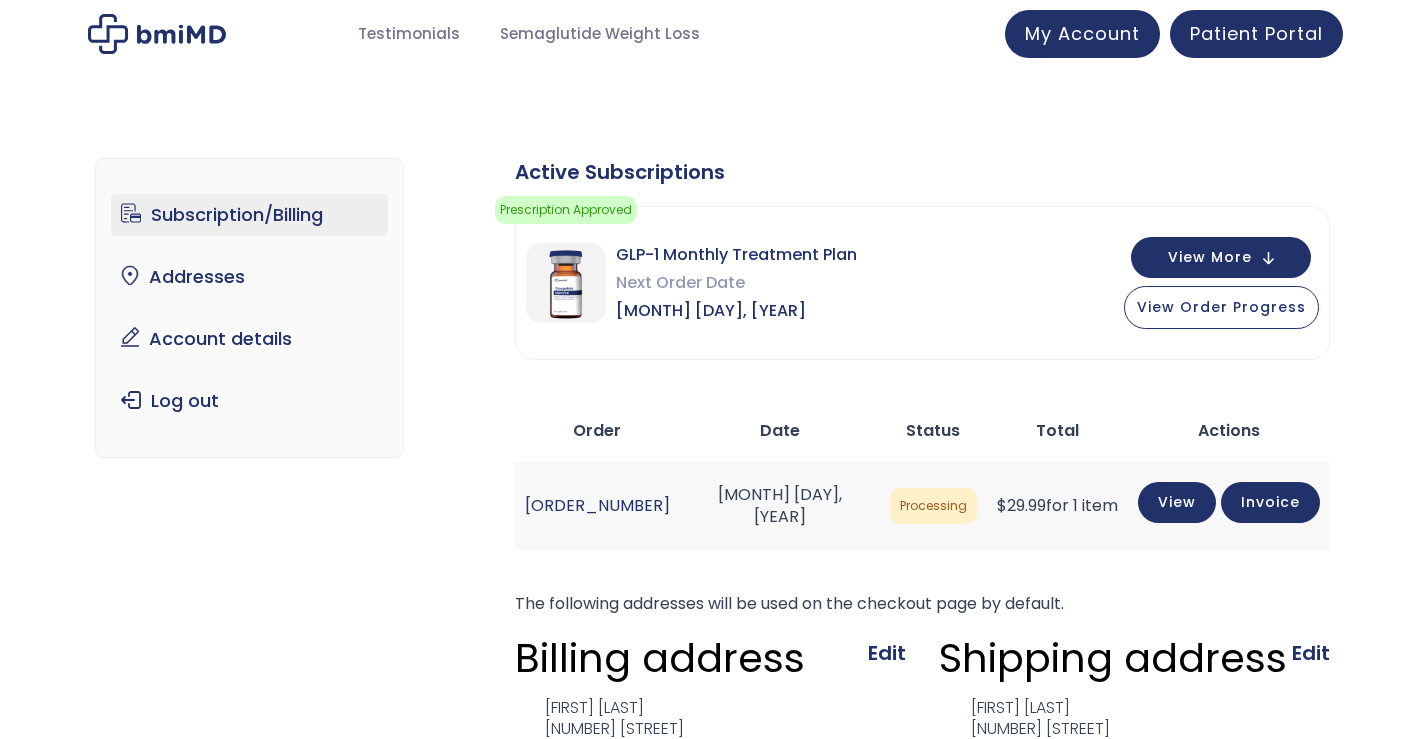 scroll, scrollTop: 0, scrollLeft: 0, axis: both 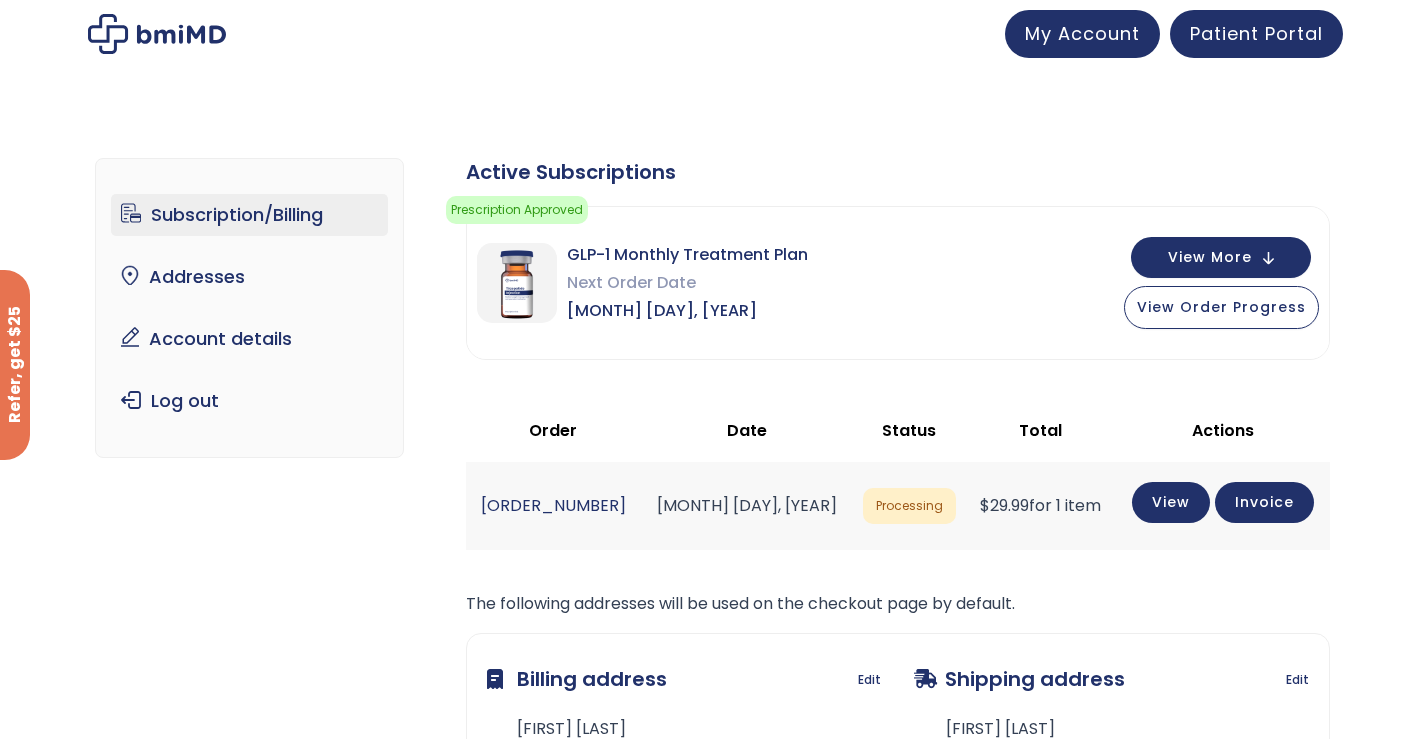 click on "Account details" at bounding box center (249, 339) 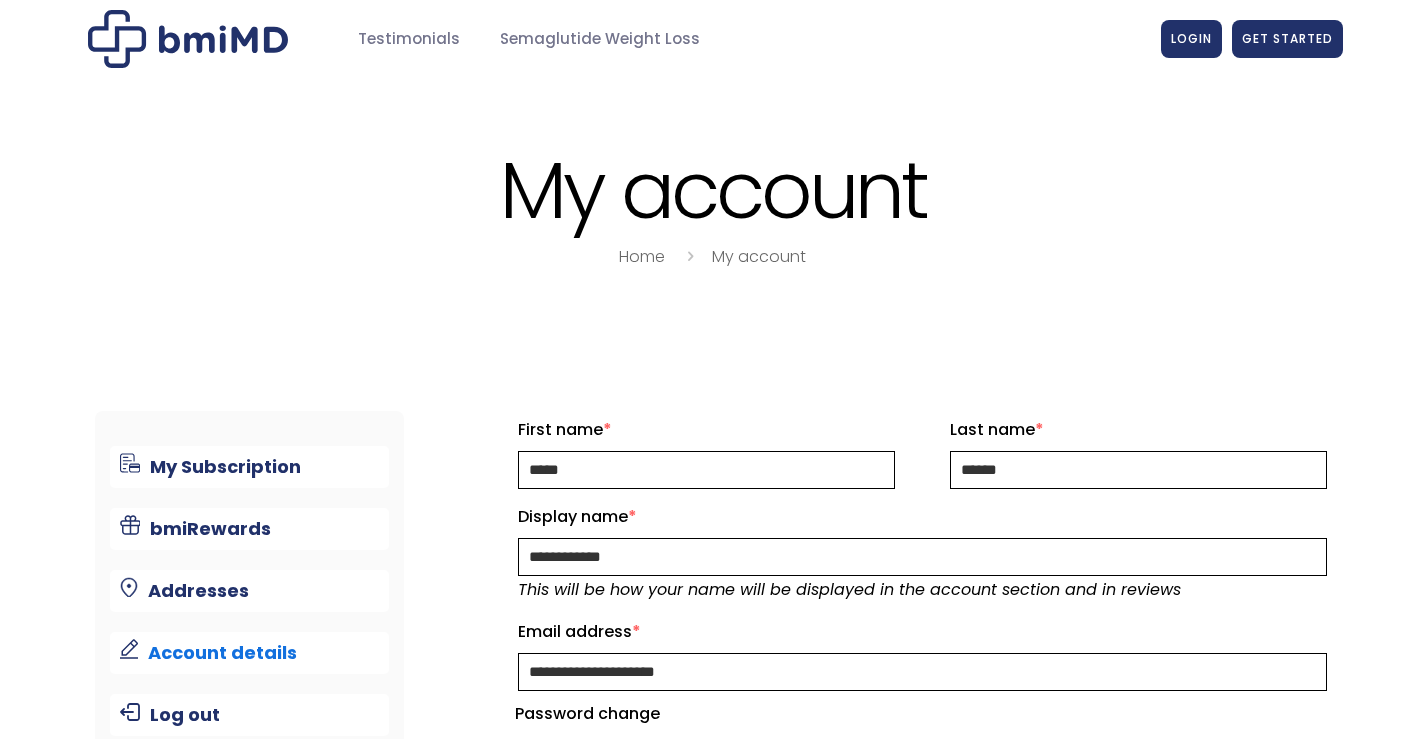 scroll, scrollTop: 0, scrollLeft: 0, axis: both 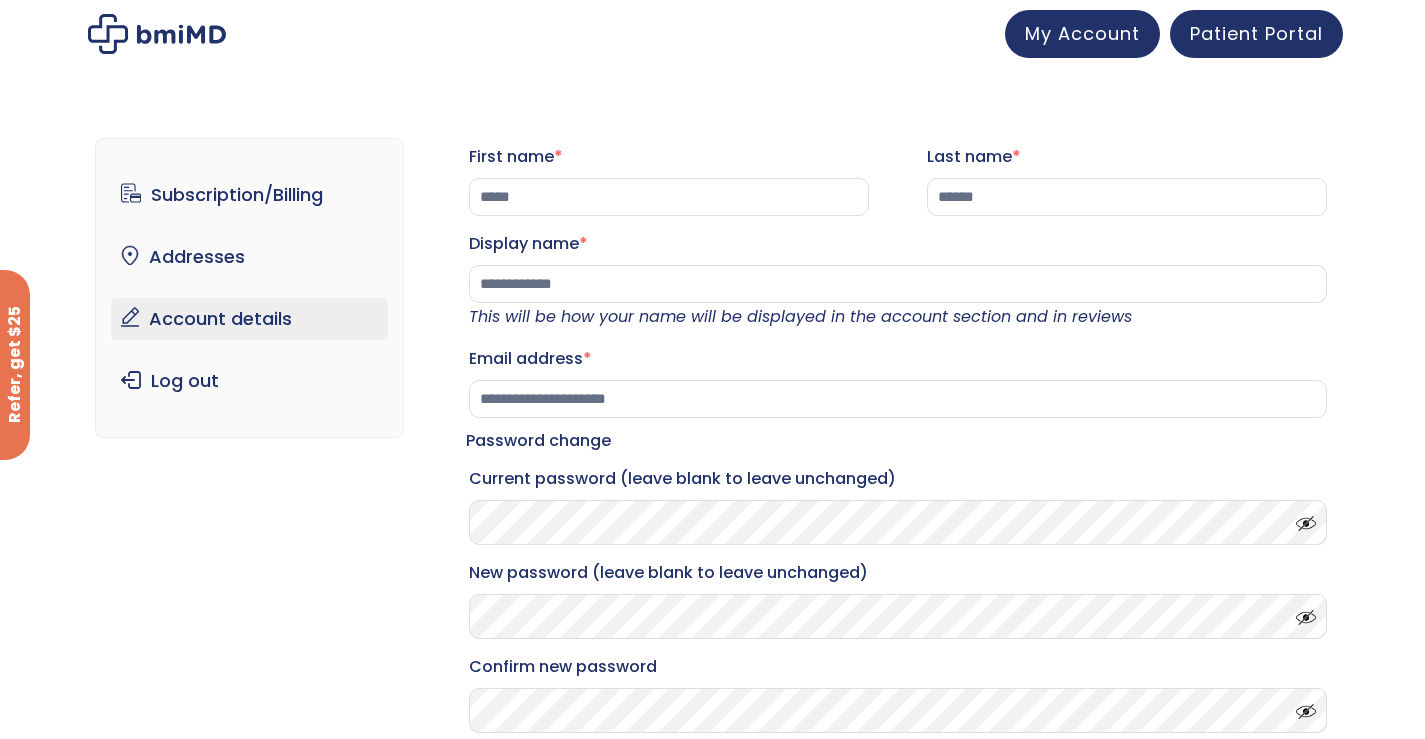 click on "Subscription/Billing" at bounding box center [249, 195] 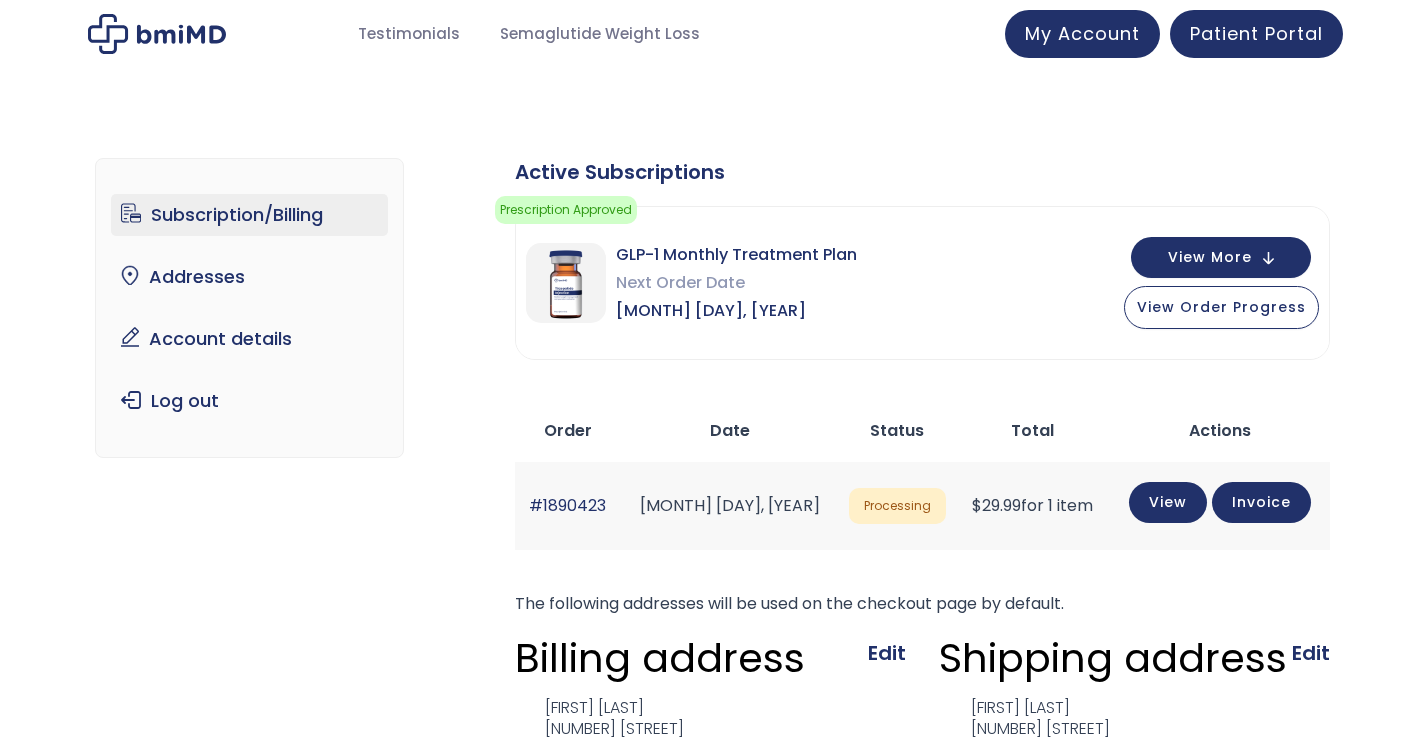 scroll, scrollTop: 0, scrollLeft: 0, axis: both 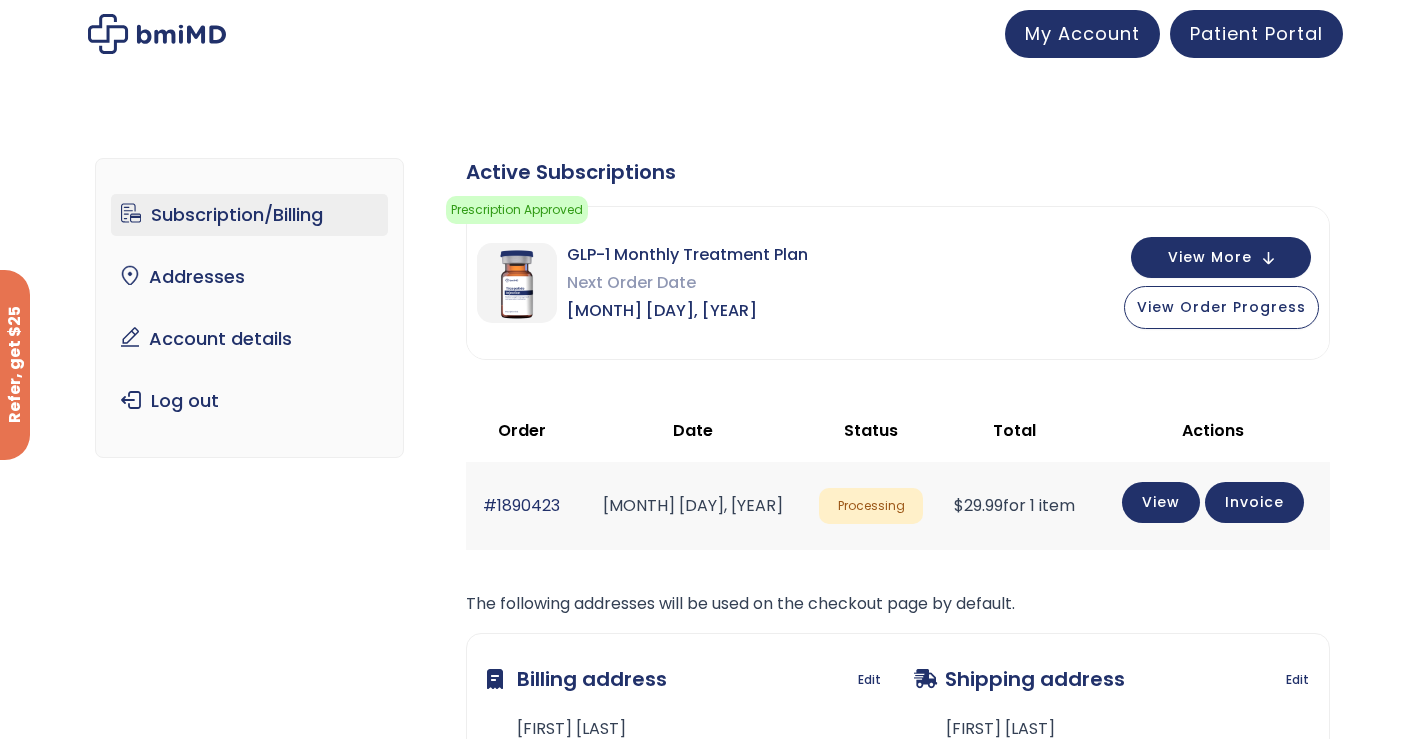click on "My Account" at bounding box center [1082, 33] 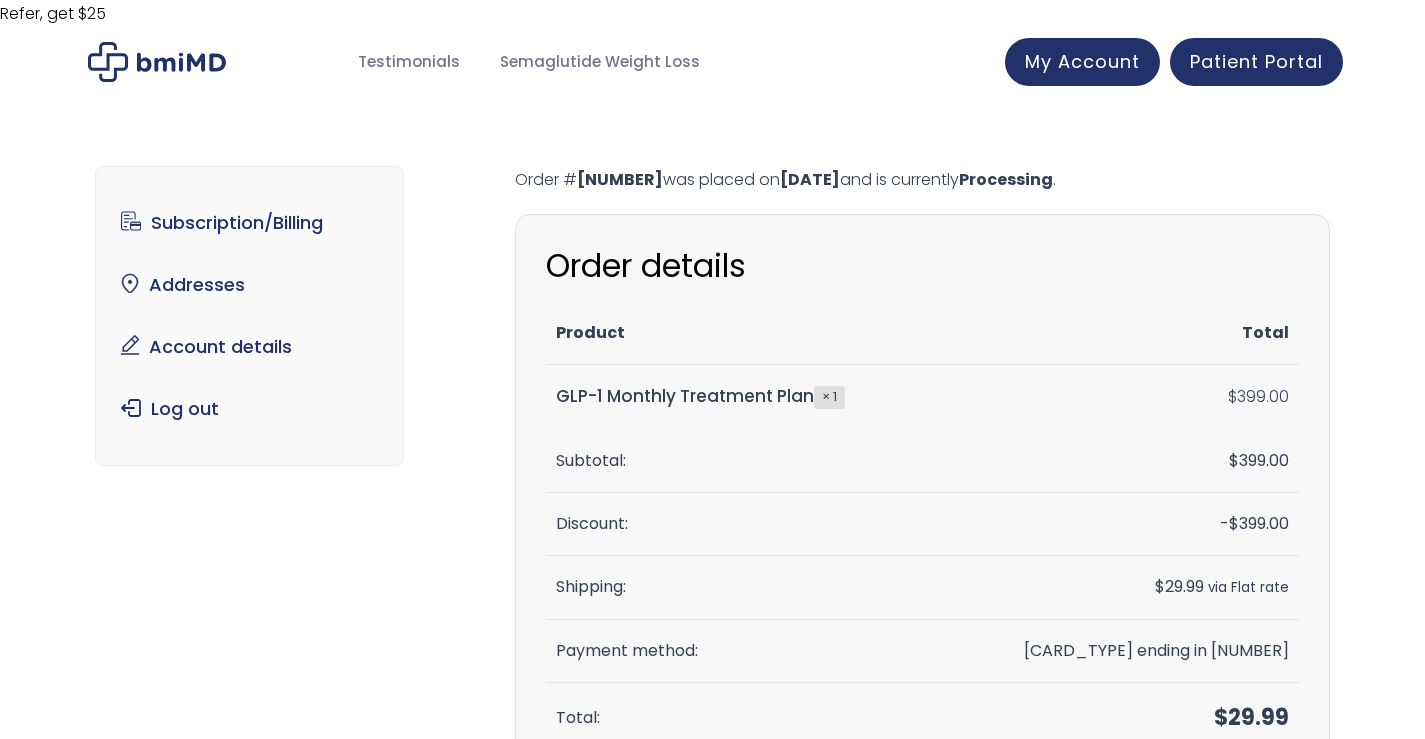 scroll, scrollTop: 0, scrollLeft: 0, axis: both 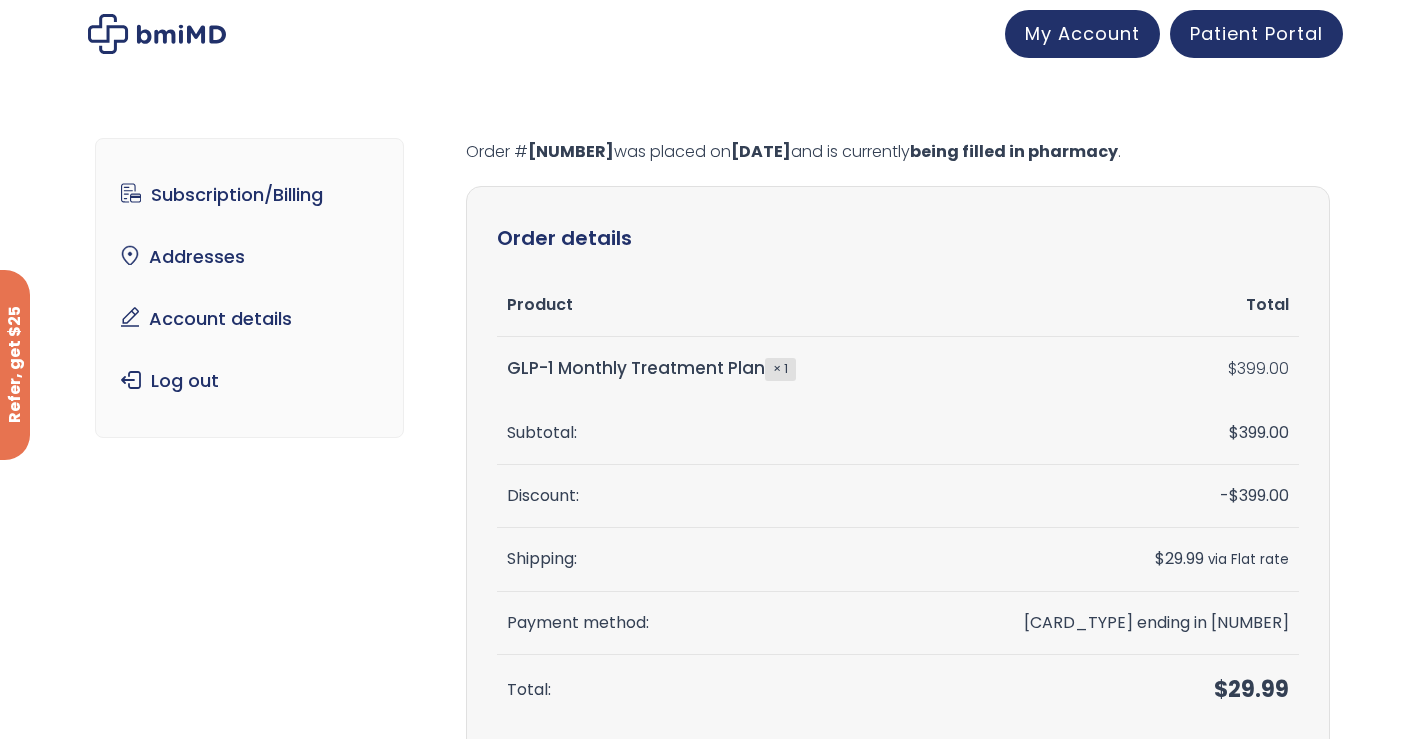 click on "Patient Portal" at bounding box center (1256, 33) 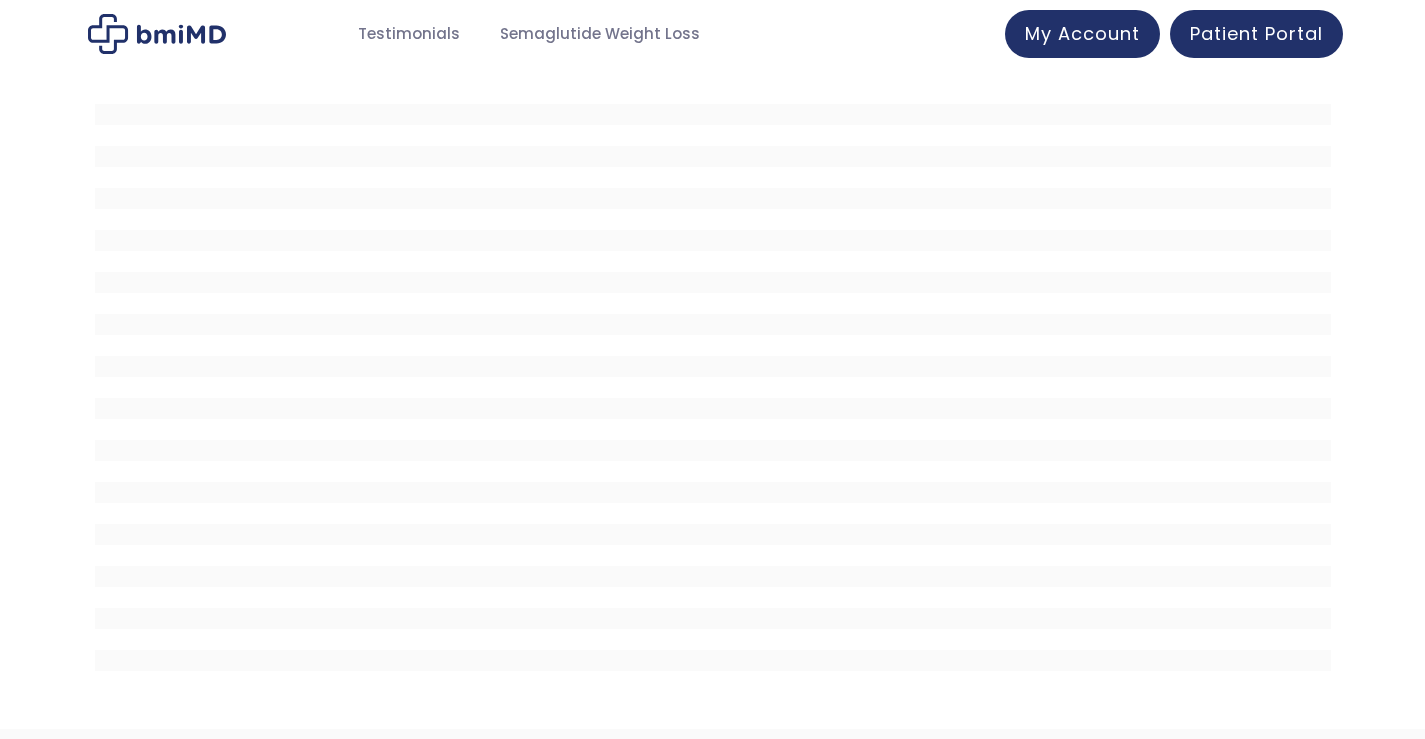 scroll, scrollTop: 0, scrollLeft: 0, axis: both 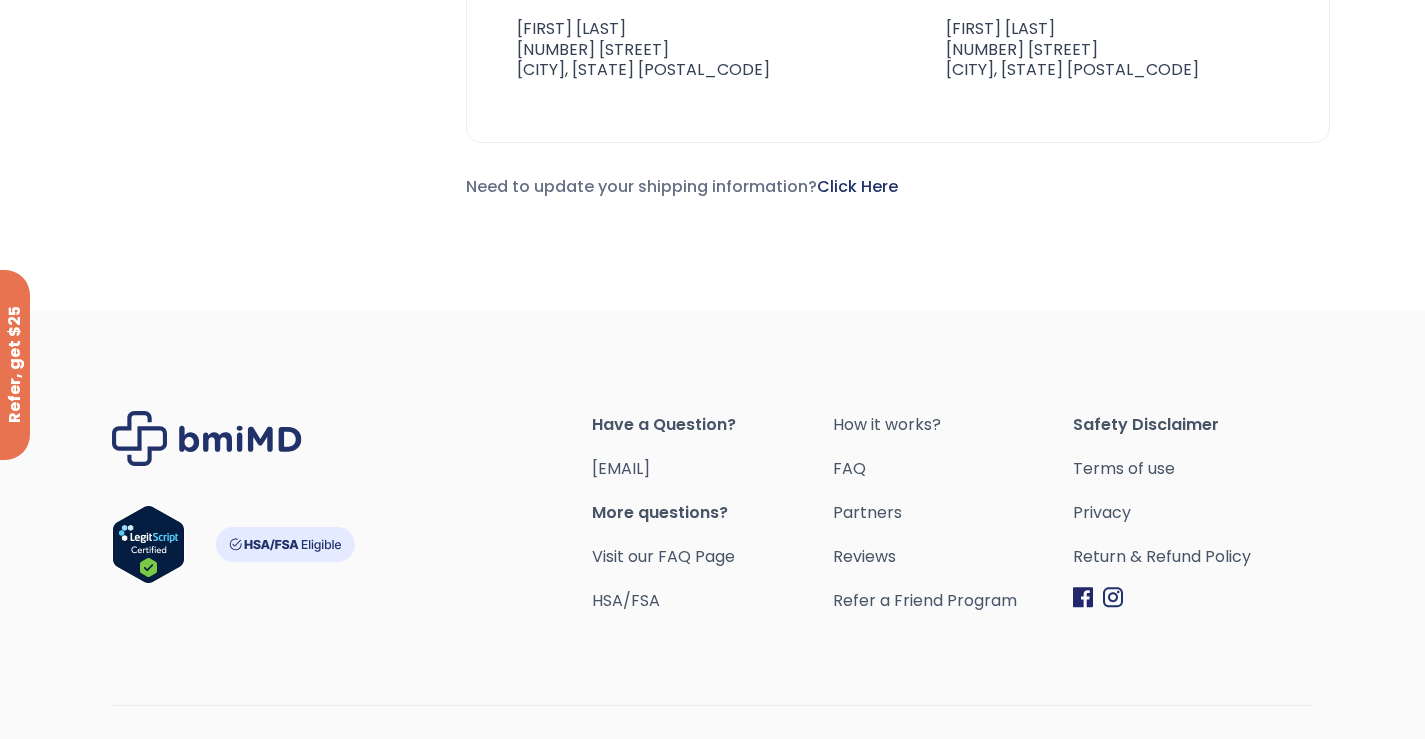 click on "Visit our FAQ Page" at bounding box center (663, 556) 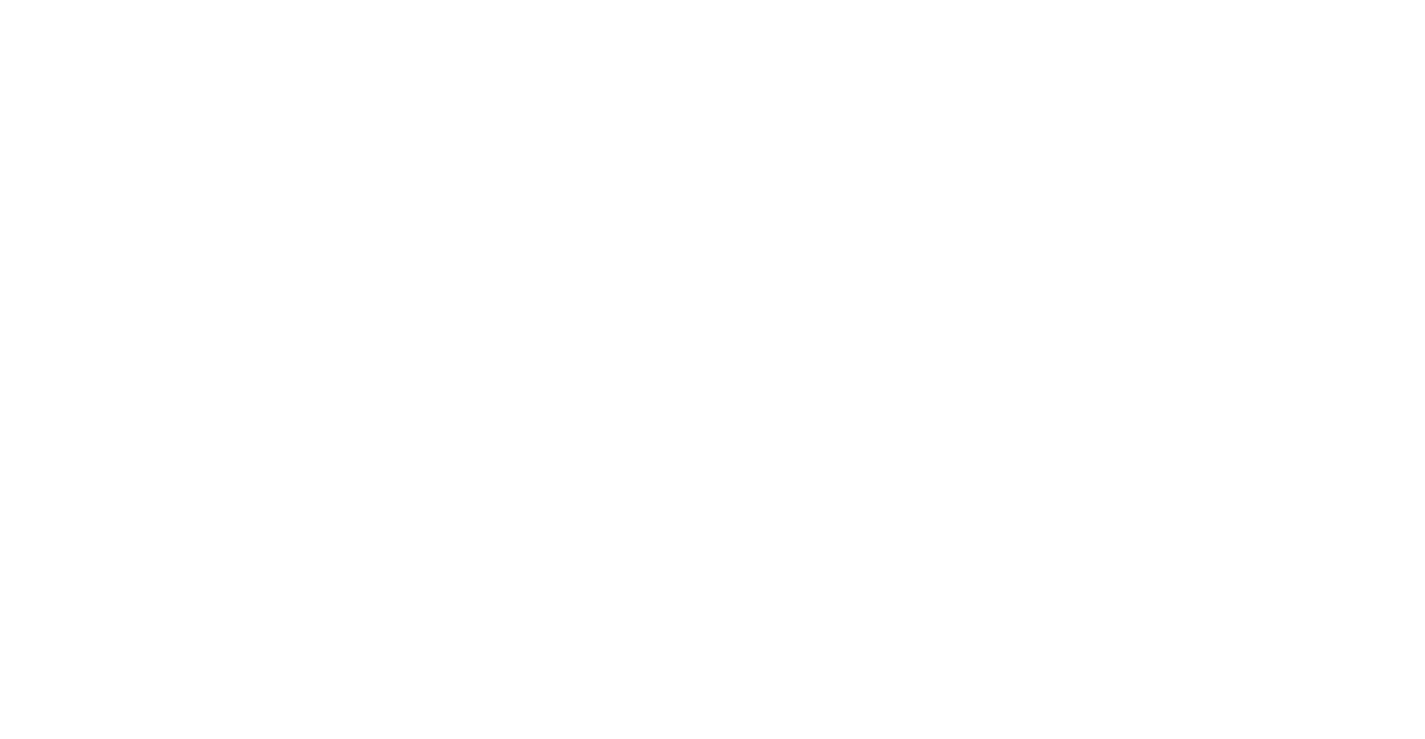 scroll, scrollTop: 0, scrollLeft: 0, axis: both 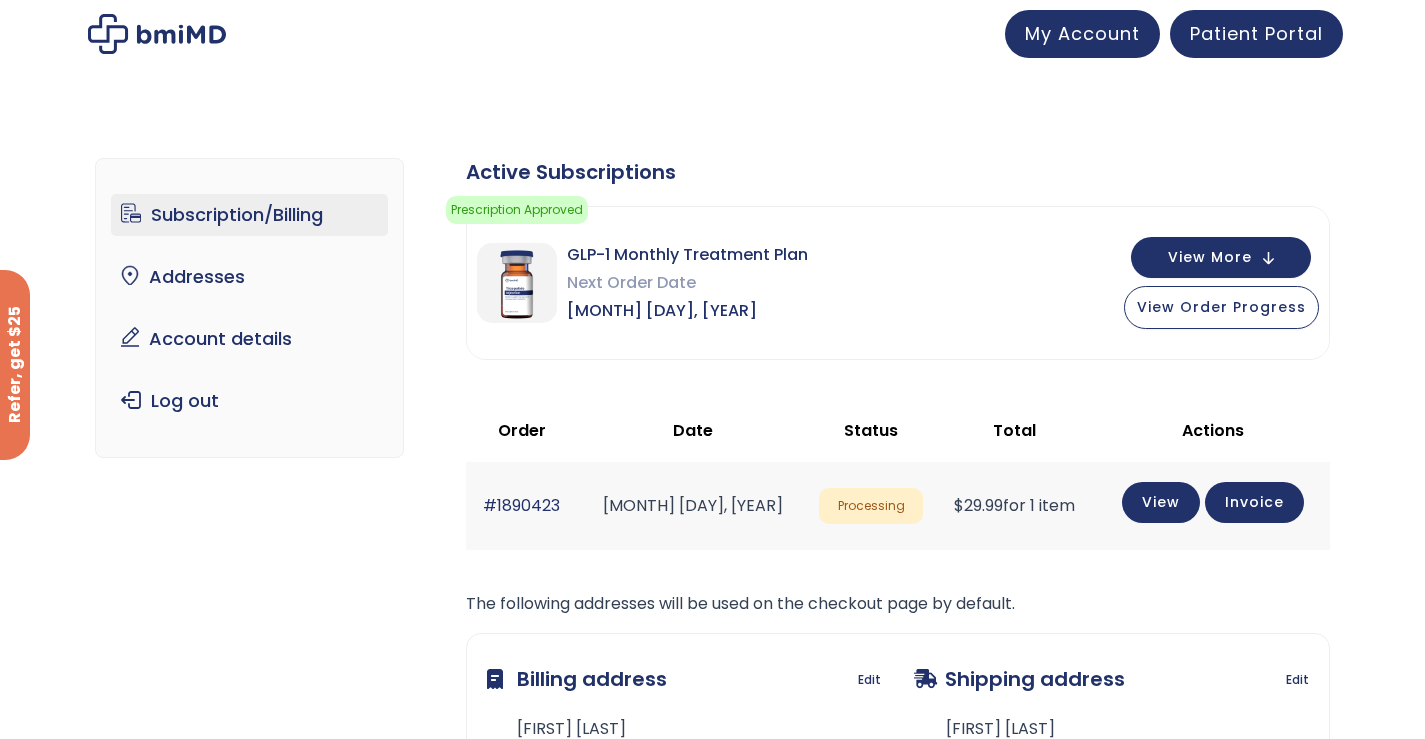click on "Subscription/Billing" at bounding box center (249, 215) 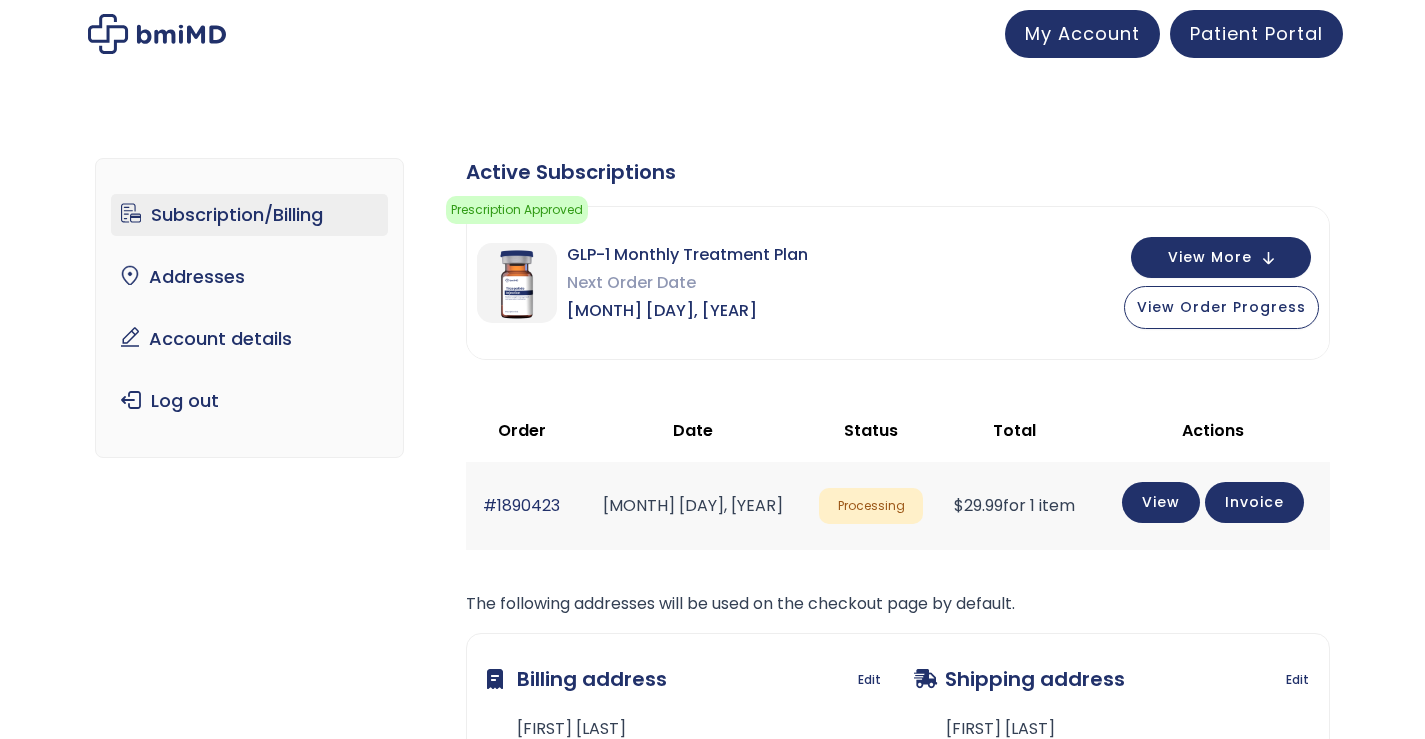 scroll, scrollTop: 0, scrollLeft: 0, axis: both 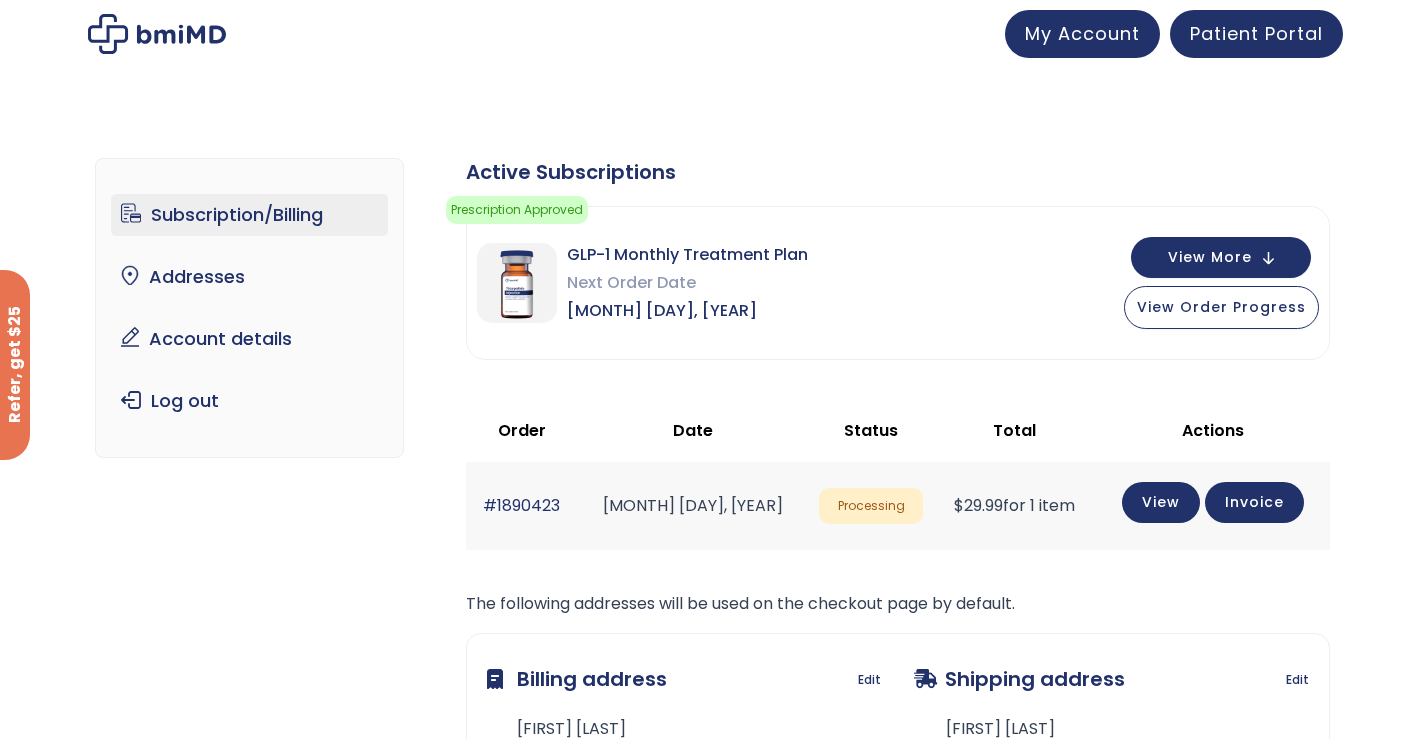 click on "View More" at bounding box center [1210, 257] 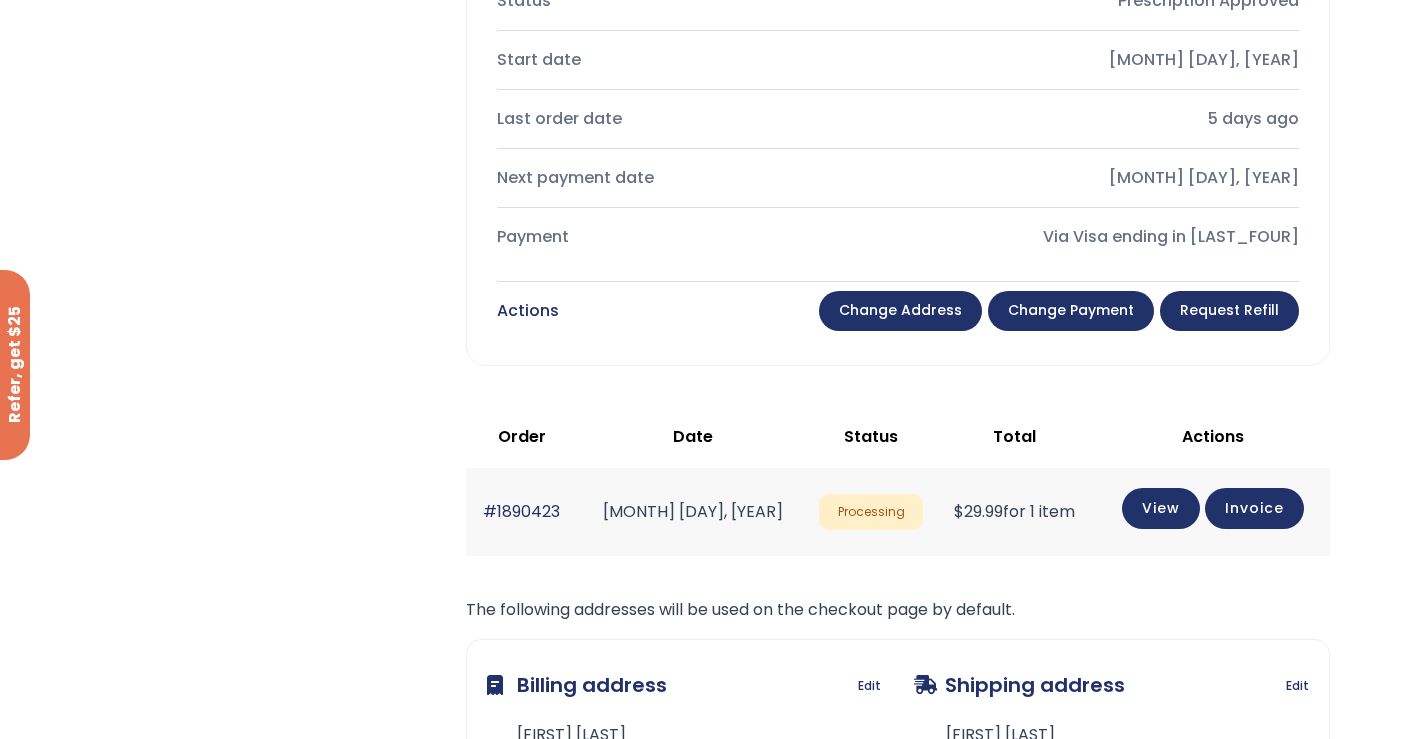 scroll, scrollTop: 900, scrollLeft: 0, axis: vertical 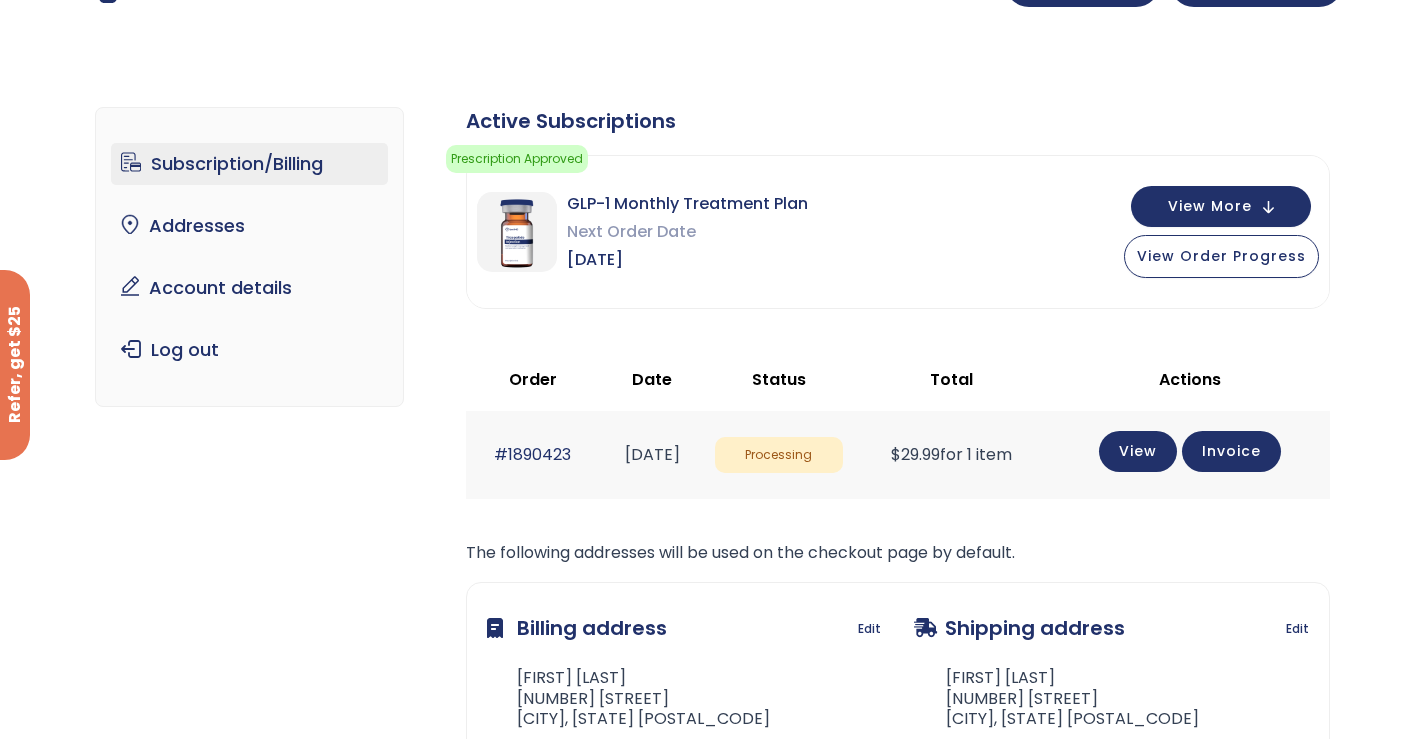 click on "Prescription Approved" at bounding box center (517, 159) 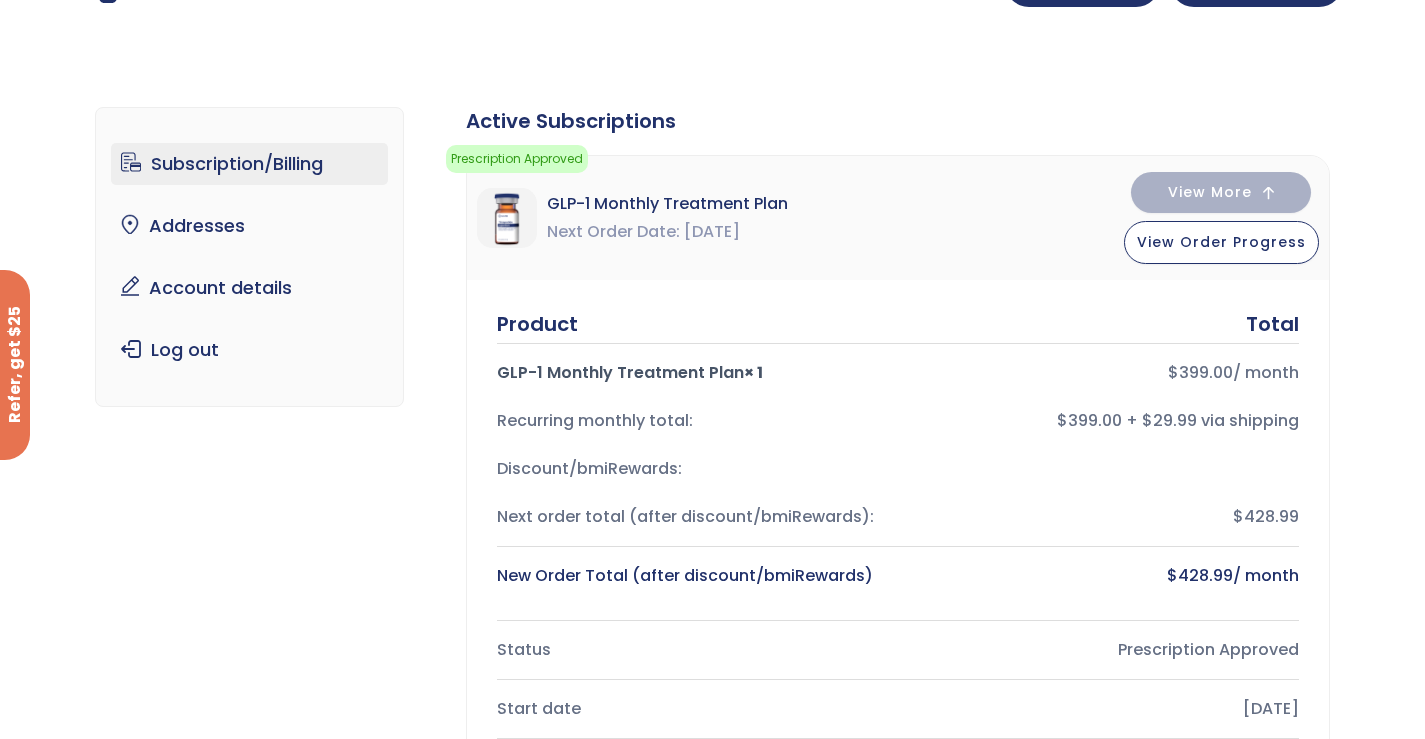 click on "View Order Progress" at bounding box center (1221, 242) 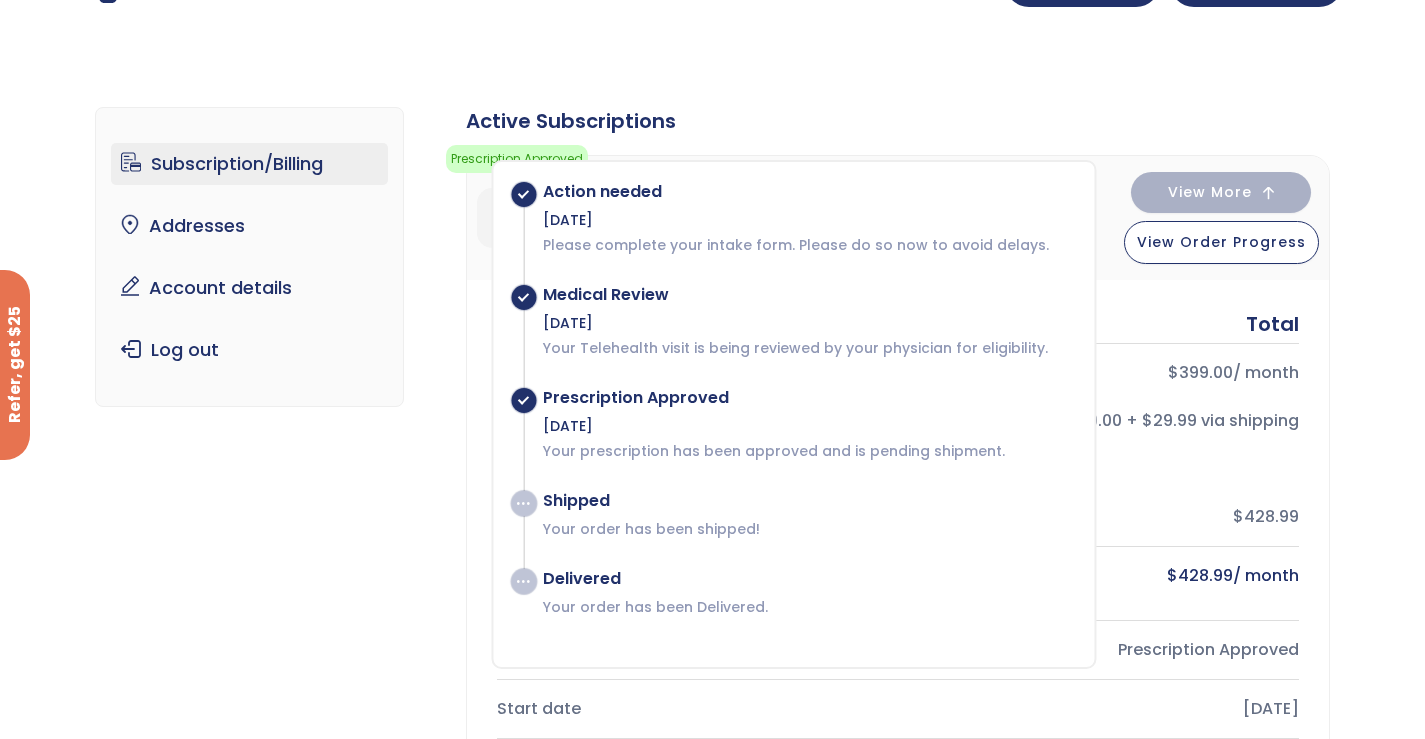 scroll, scrollTop: 0, scrollLeft: 0, axis: both 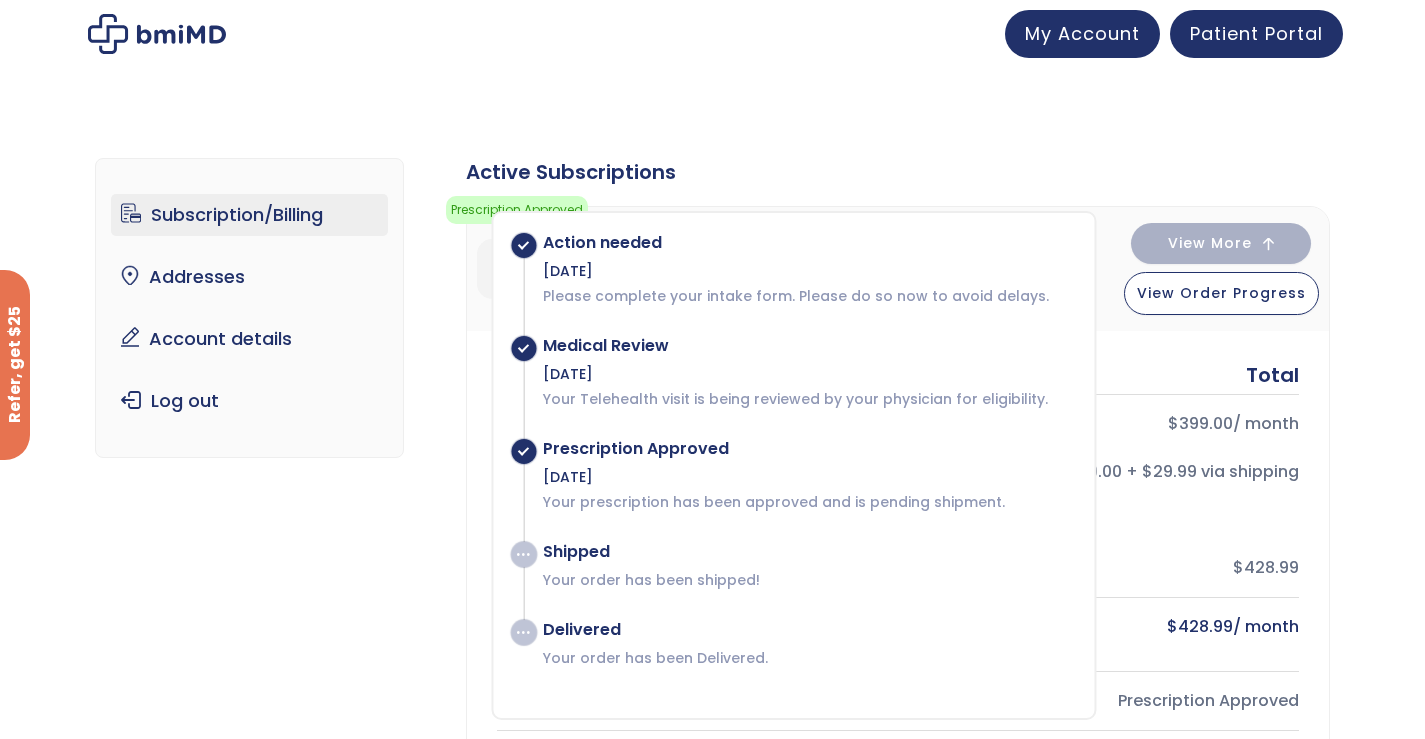 click on "View Order Progress" at bounding box center [1221, 293] 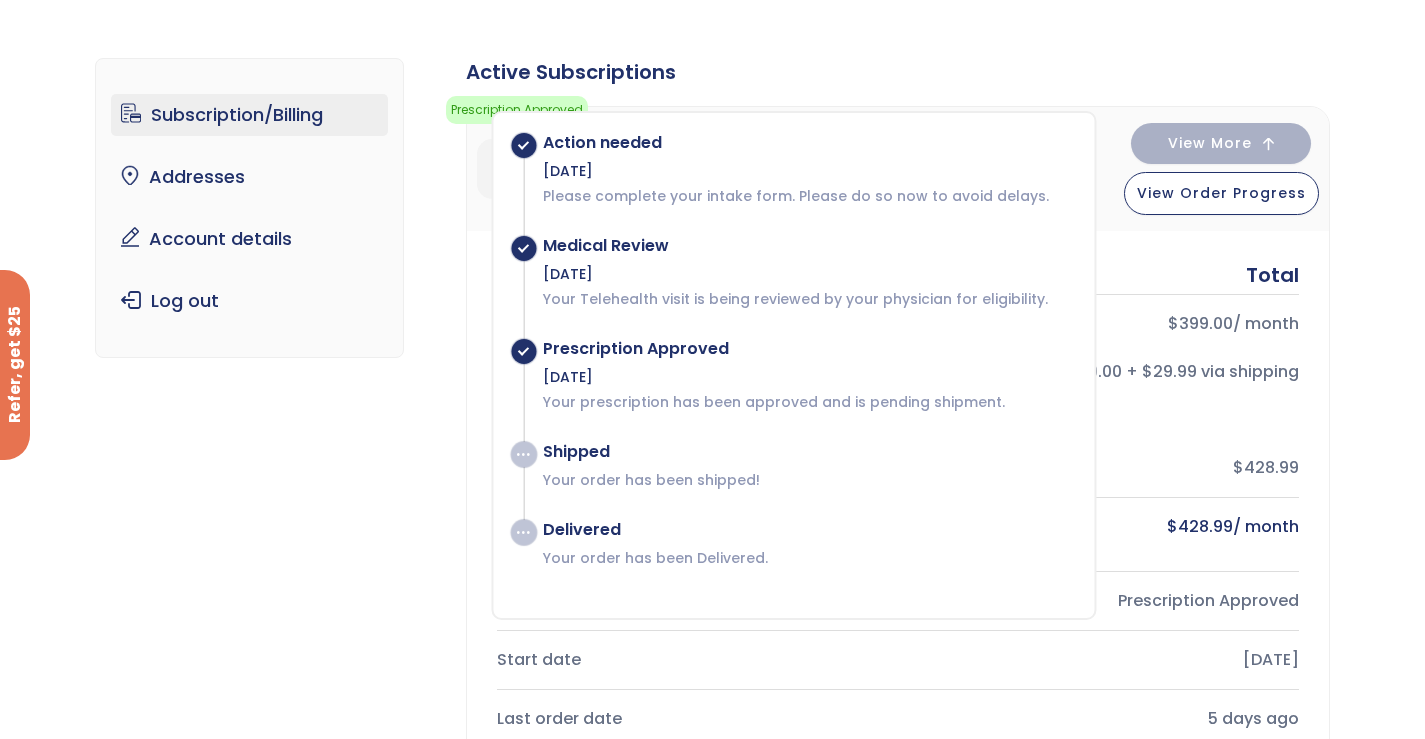 drag, startPoint x: 293, startPoint y: 528, endPoint x: 311, endPoint y: 520, distance: 19.697716 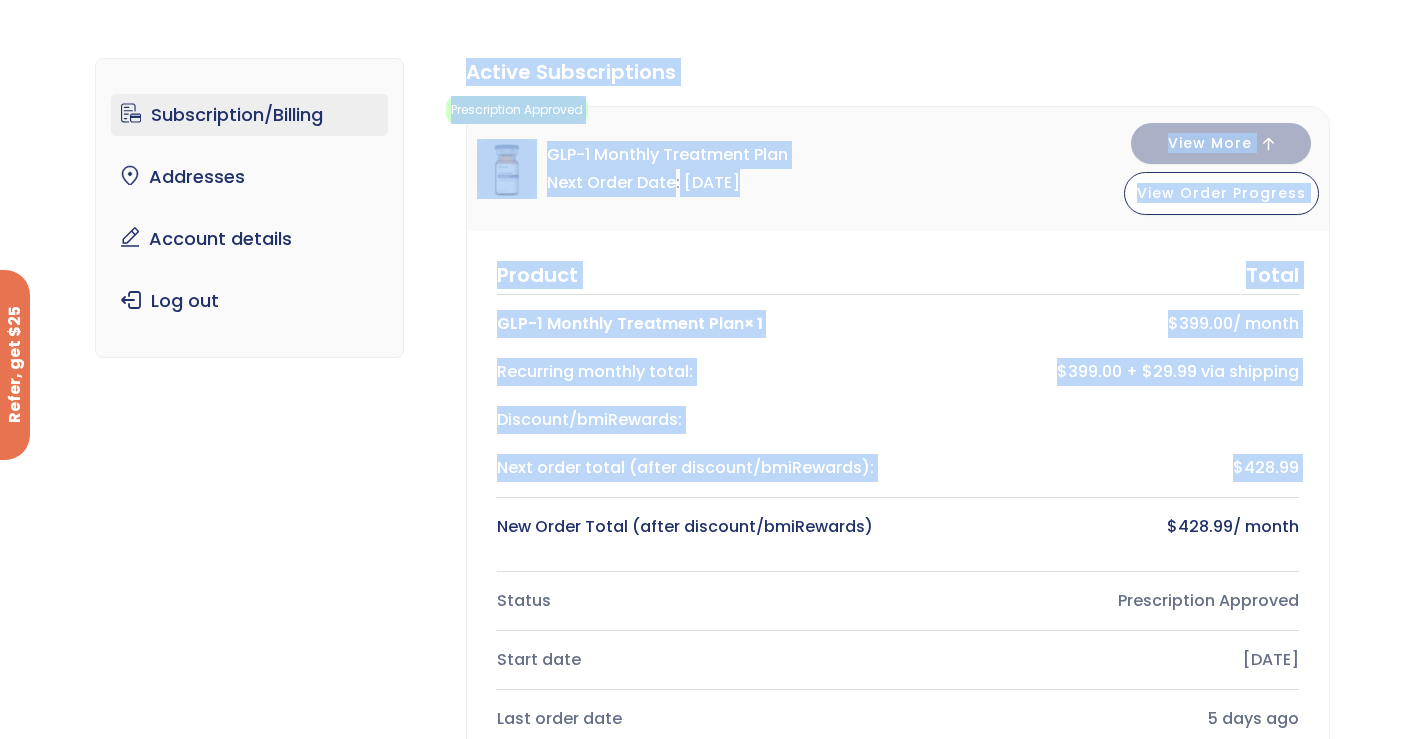 scroll, scrollTop: 200, scrollLeft: 0, axis: vertical 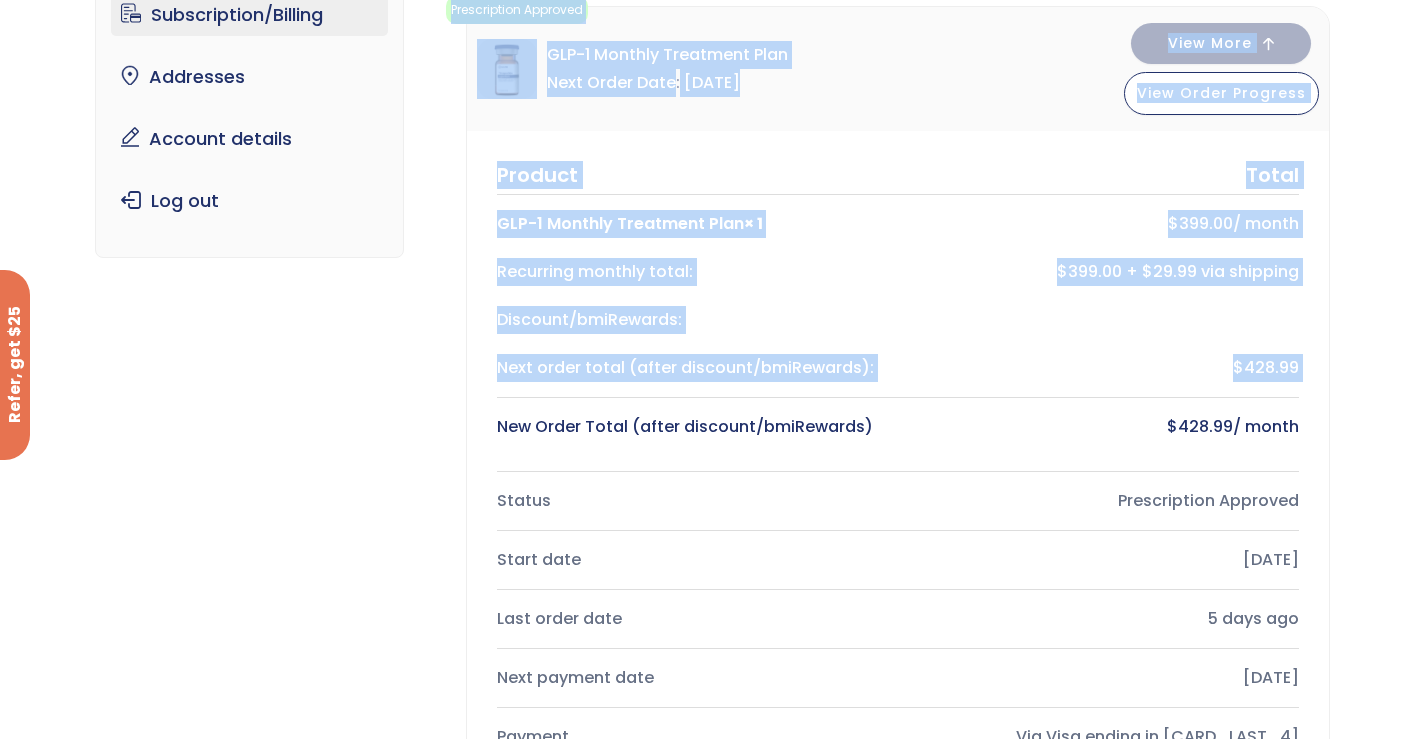 click on "Subscription/Billing
bmiRewards
Addresses
Account details
Submit a Review
Log out
Subscription/Billing
Form completed. Our records show that your latest intake/refill form was completed.
×
The following subscriptions need to update their payment methods:
Active Subscriptions
Prescription Approved
Your prescription has been approved and is pending shipment.
Action needed
Jul 30, 2025 Shipped $ $" at bounding box center (712, 697) 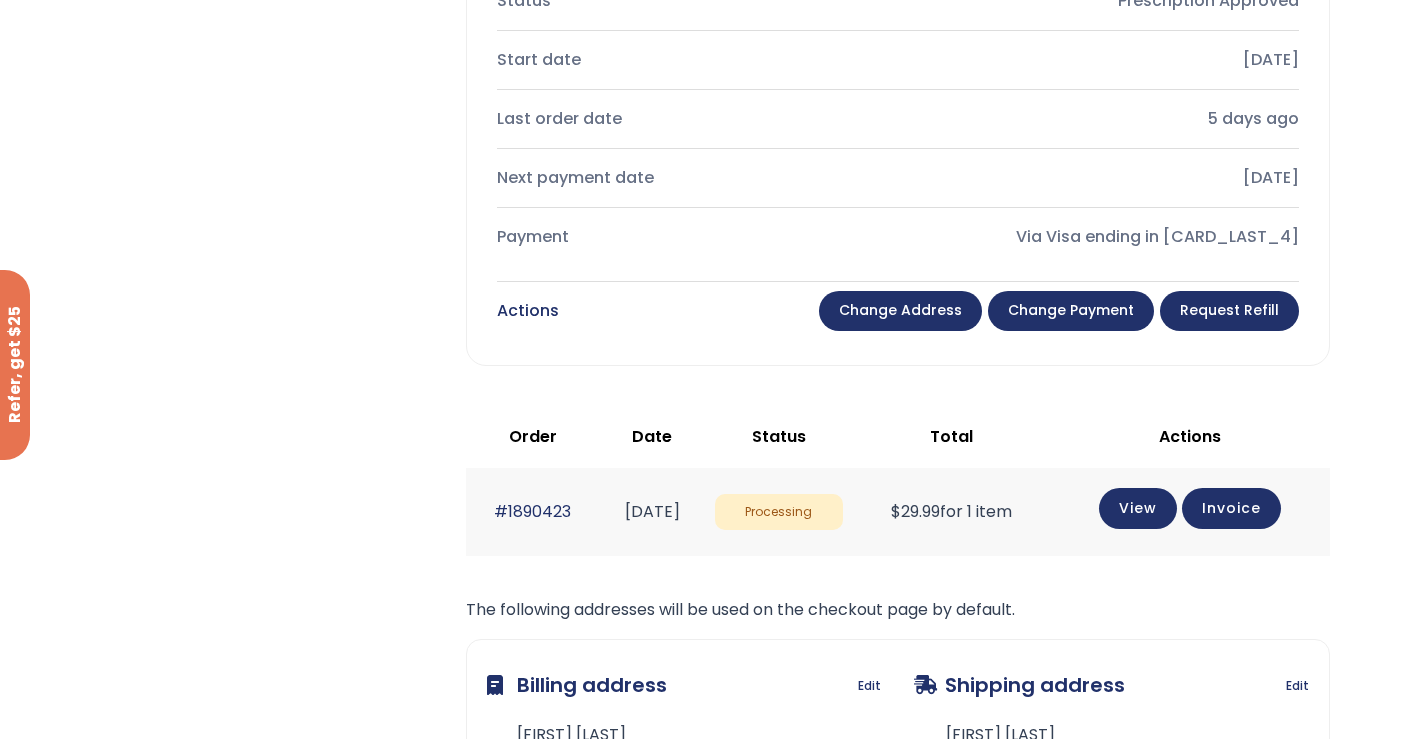scroll, scrollTop: 800, scrollLeft: 0, axis: vertical 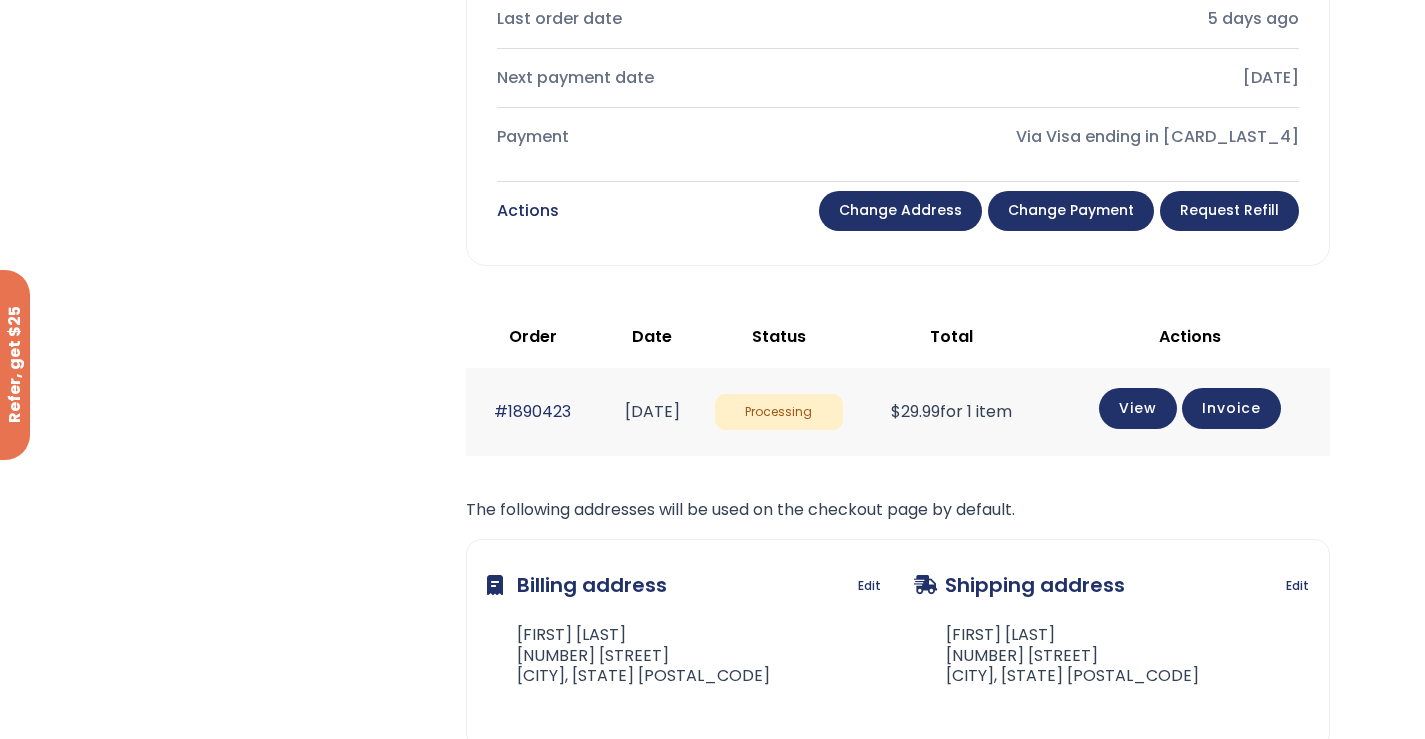 click on "Processing" 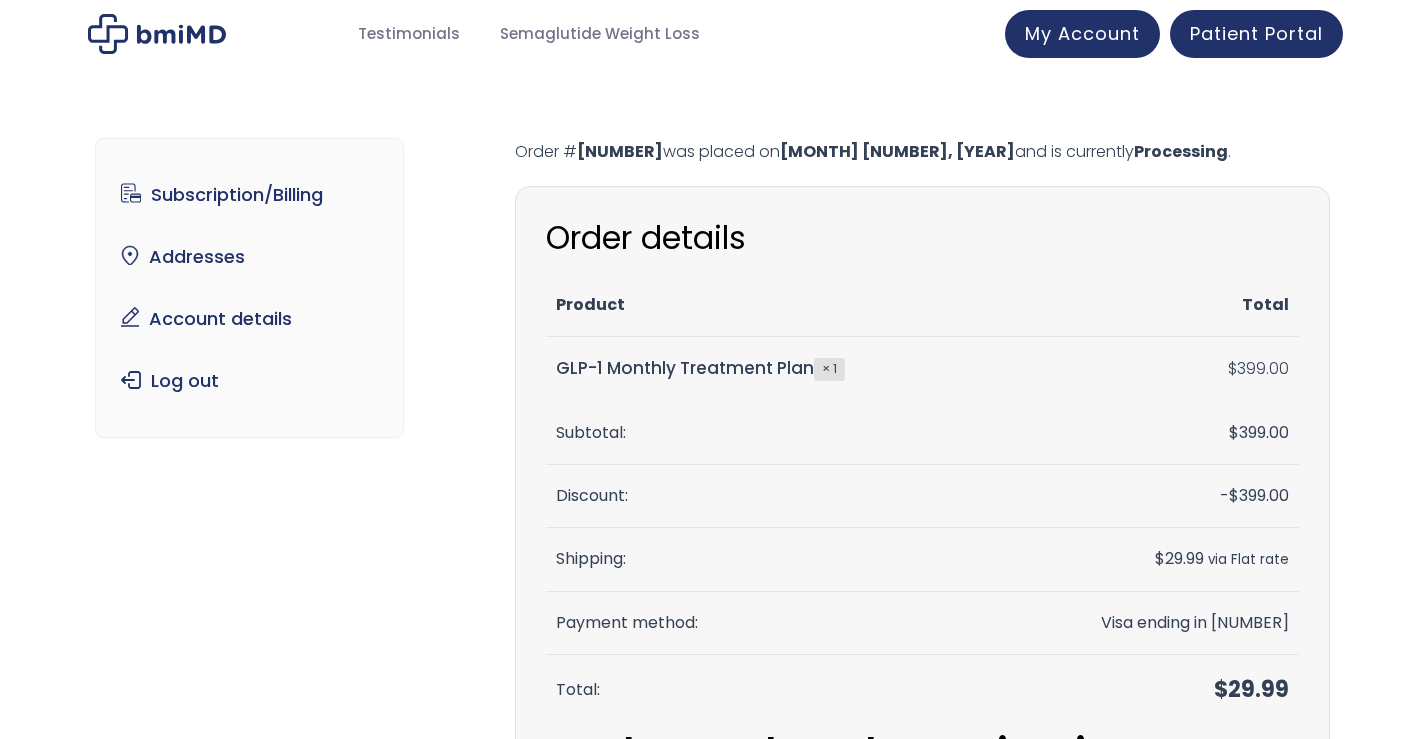 scroll, scrollTop: 0, scrollLeft: 0, axis: both 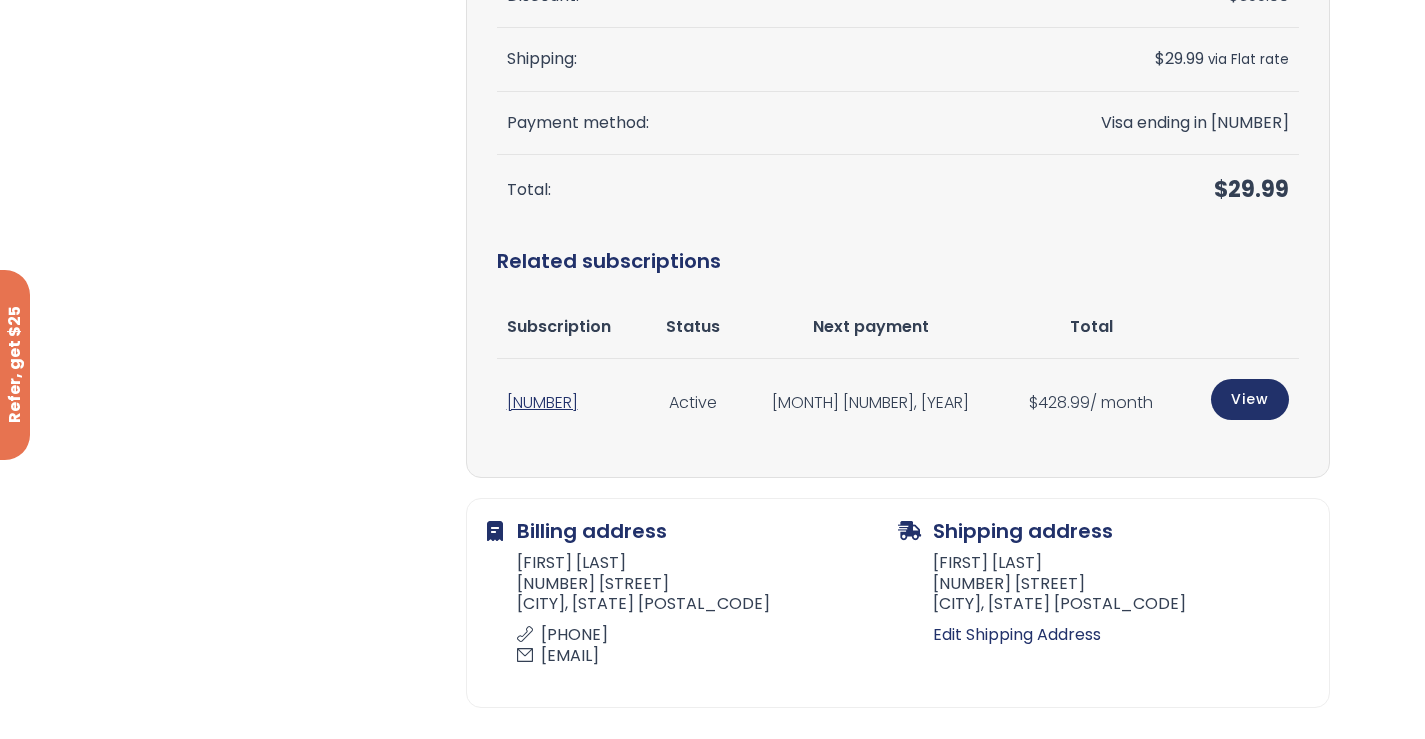 click on "View" at bounding box center (1250, 399) 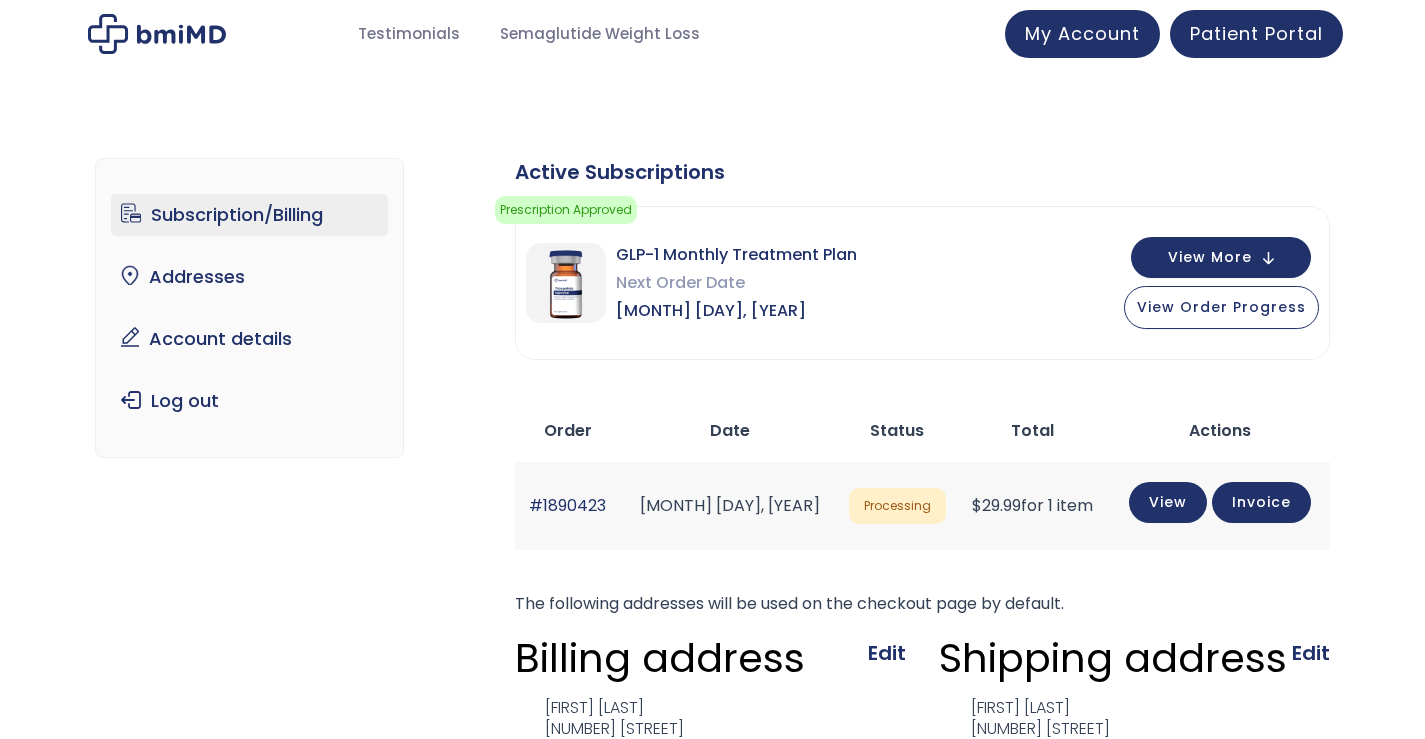 scroll, scrollTop: 0, scrollLeft: 0, axis: both 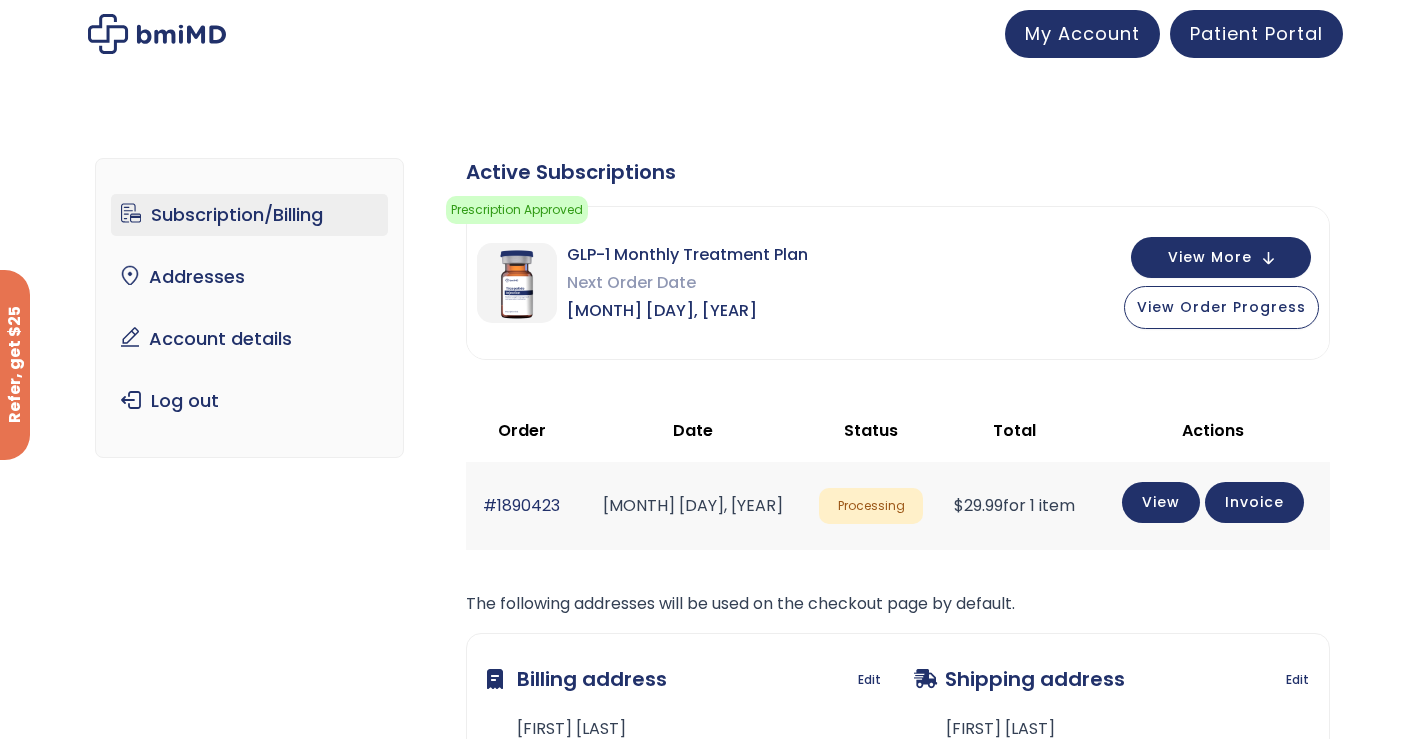 click on "View More" at bounding box center [1210, 257] 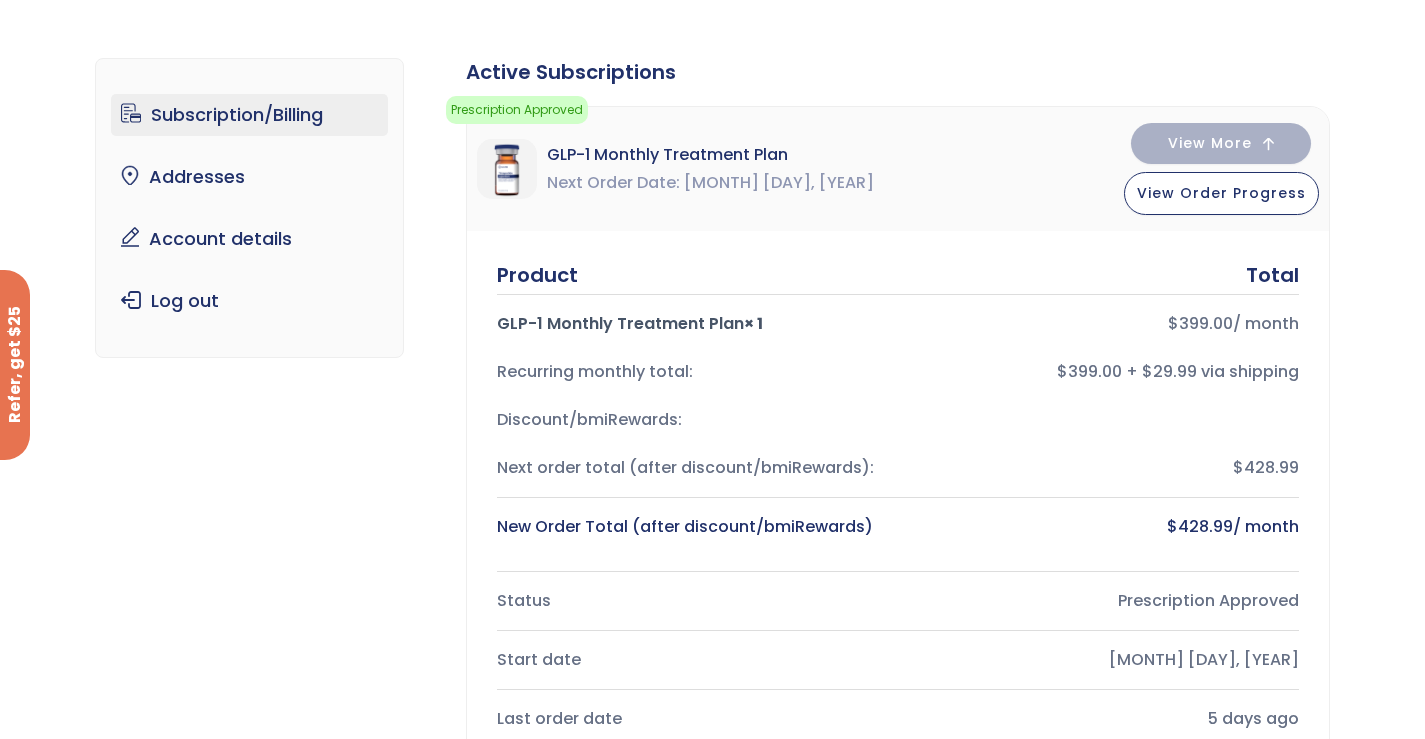 scroll, scrollTop: 0, scrollLeft: 0, axis: both 